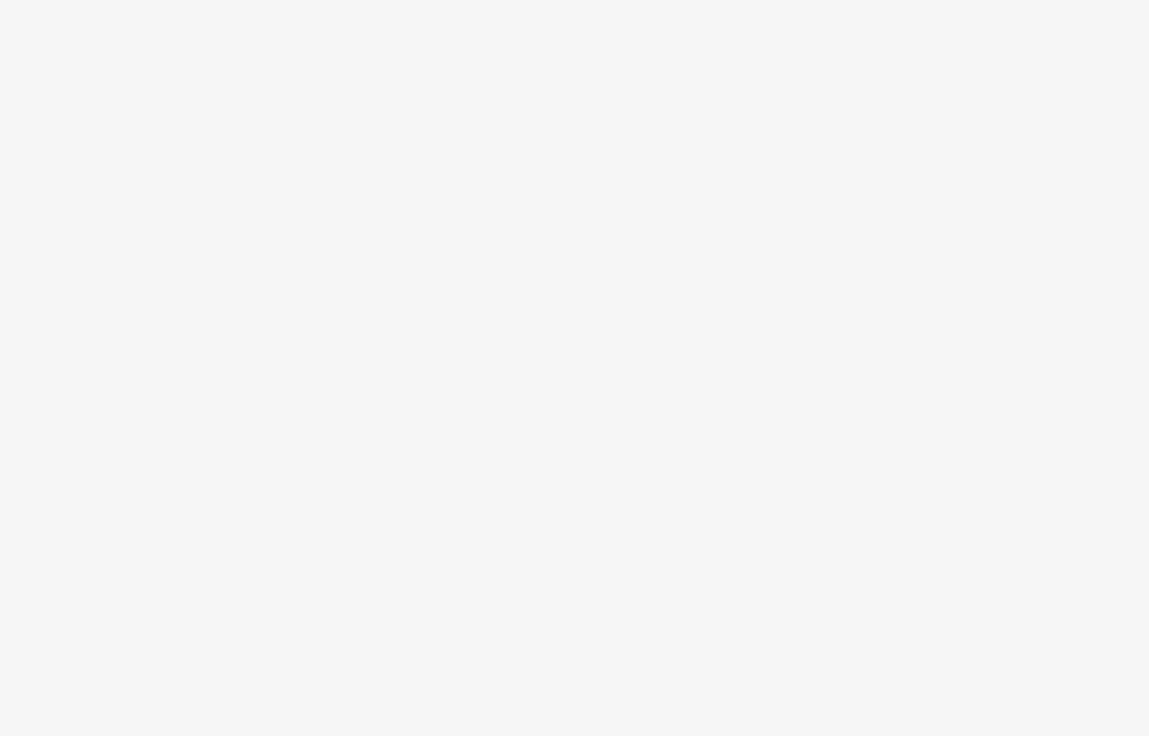 scroll, scrollTop: 0, scrollLeft: 0, axis: both 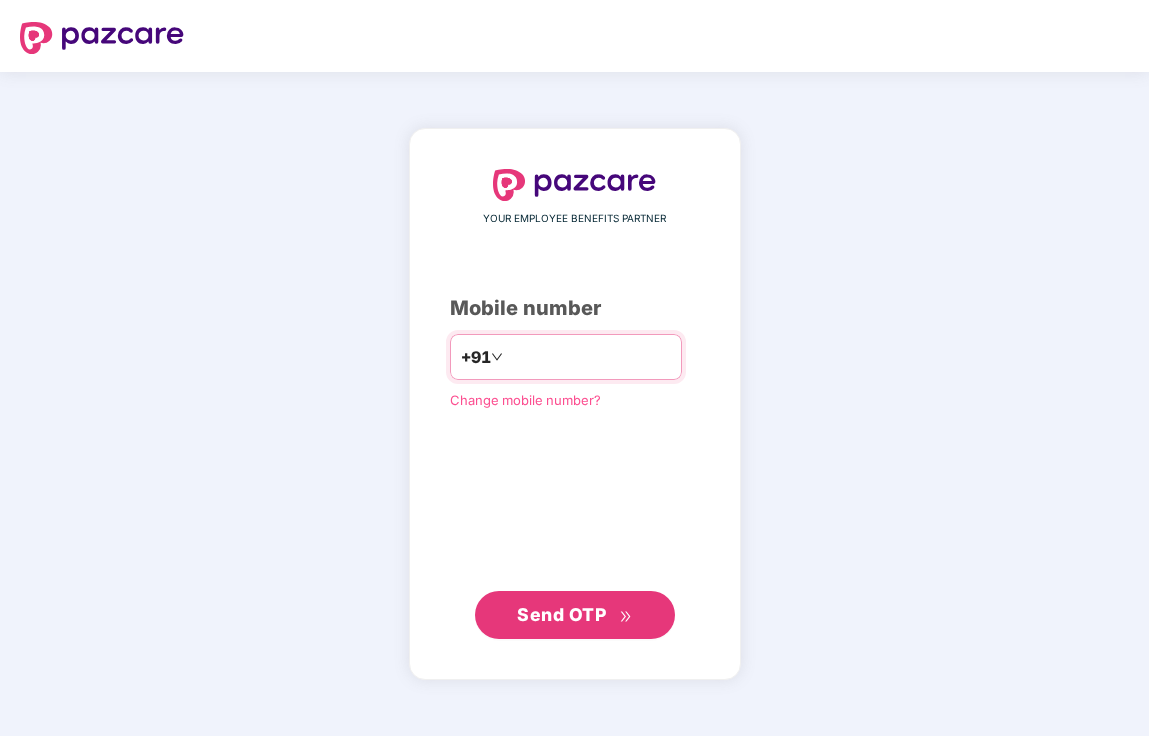type on "**********" 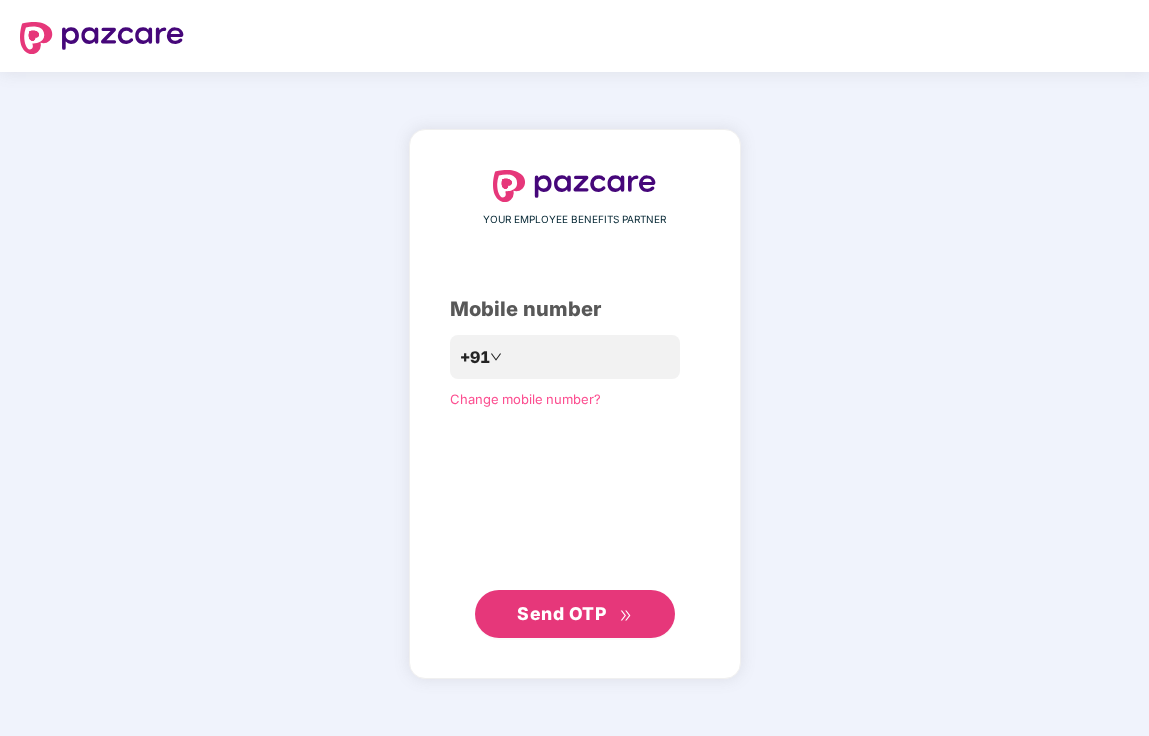 click on "Send OTP" at bounding box center (561, 613) 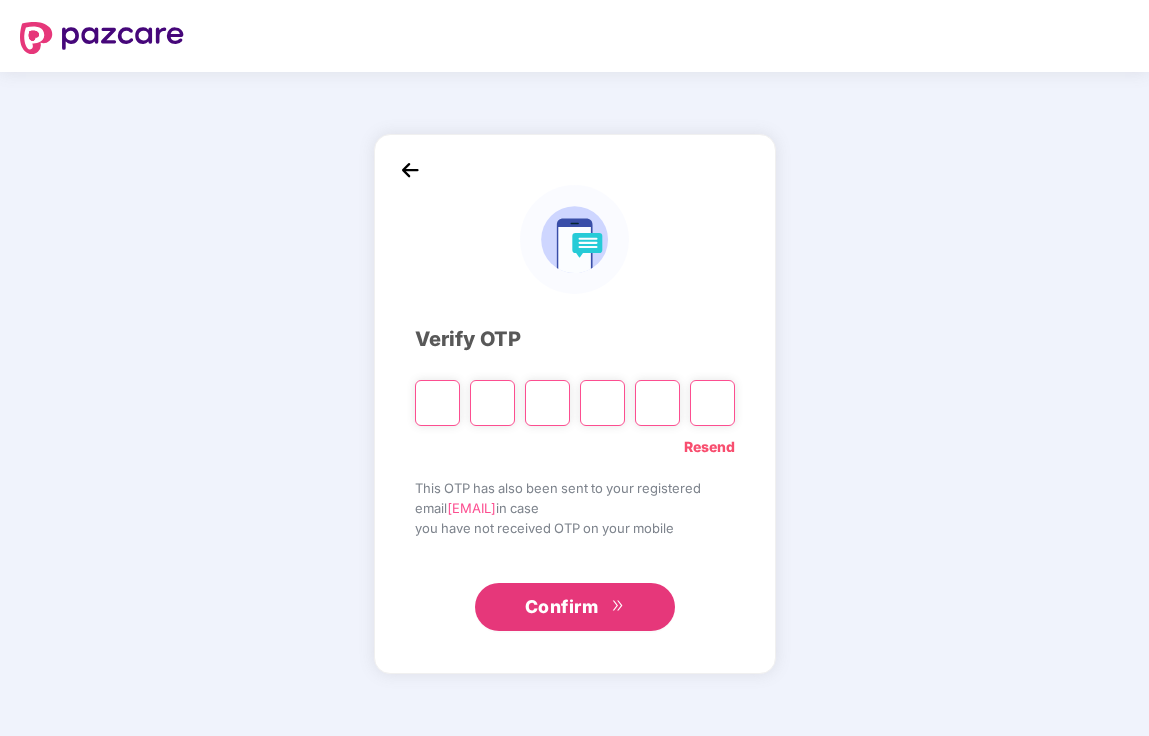 type on "*" 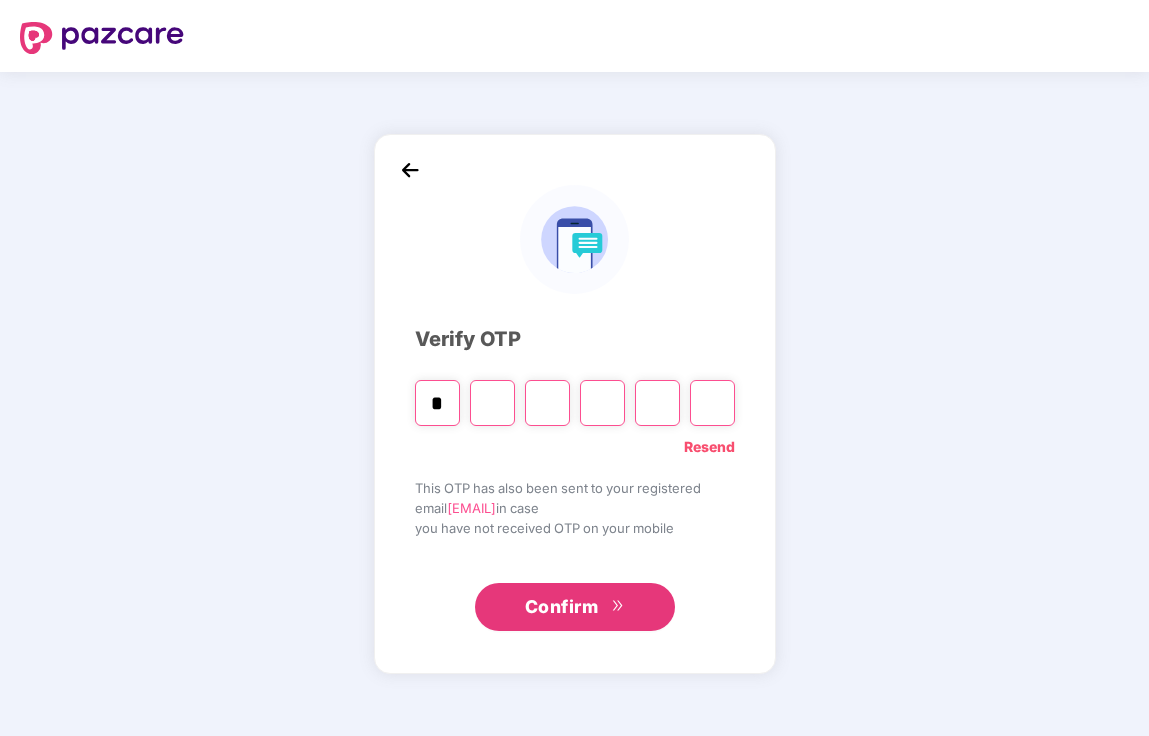 type on "*" 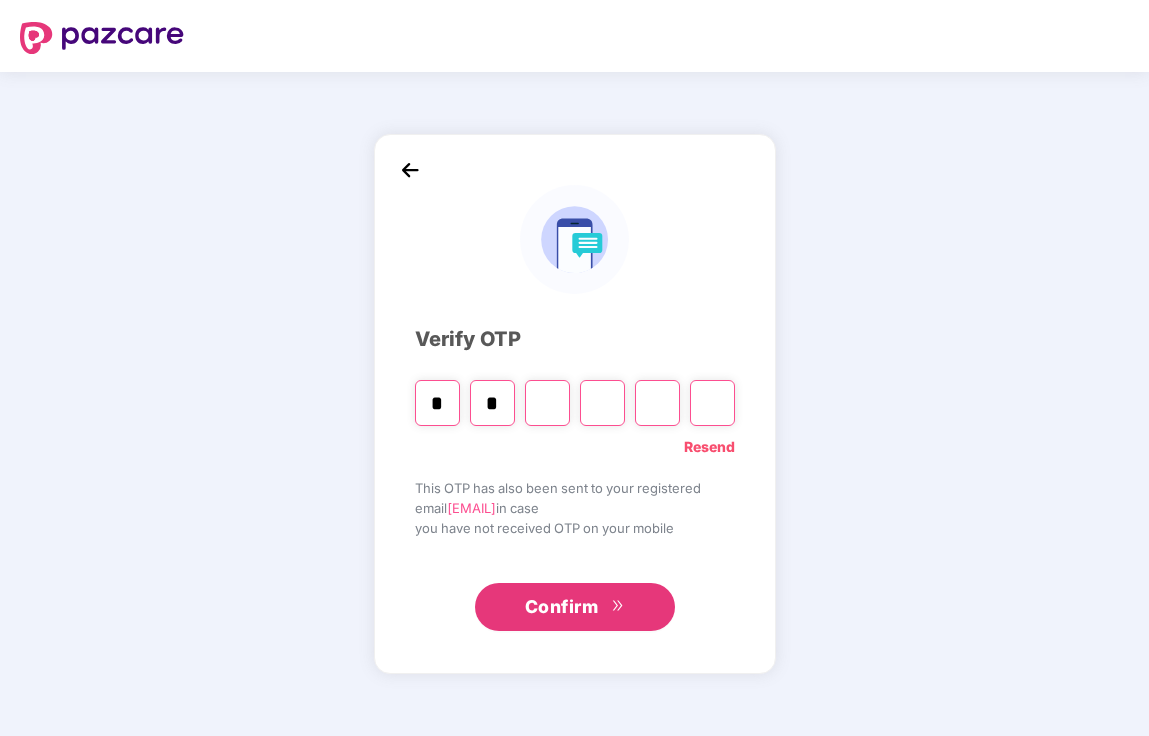 type on "*" 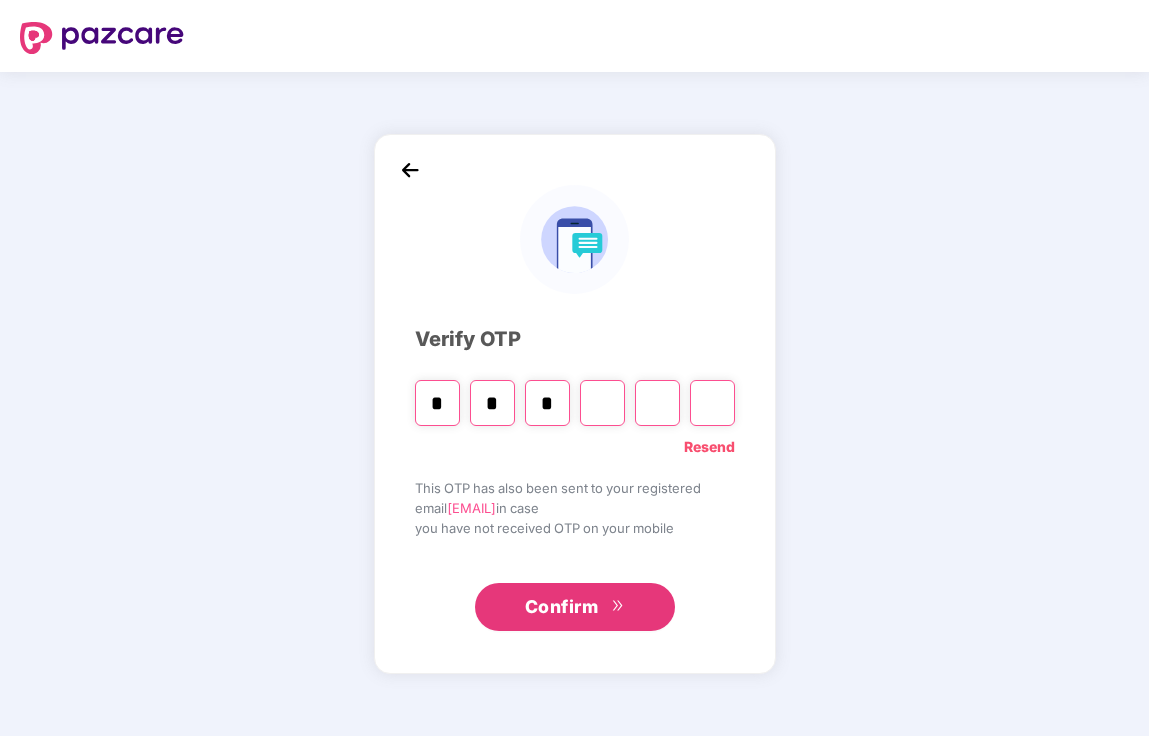 type on "*" 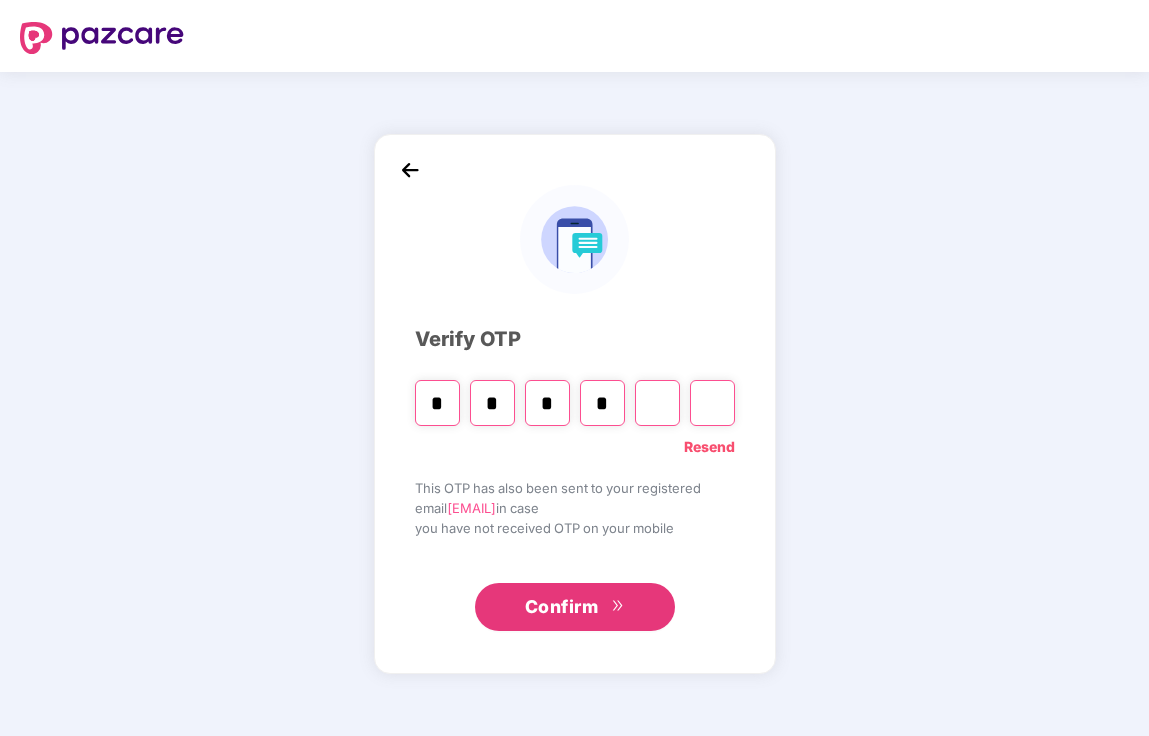 type on "*" 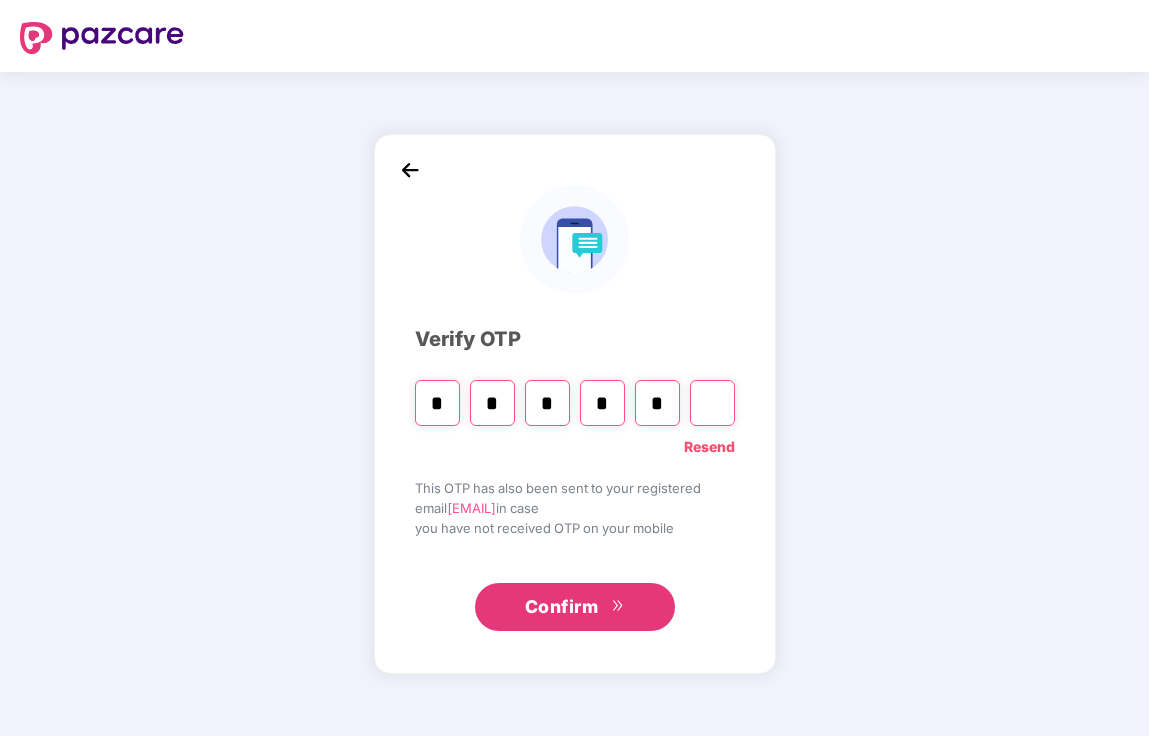 type on "*" 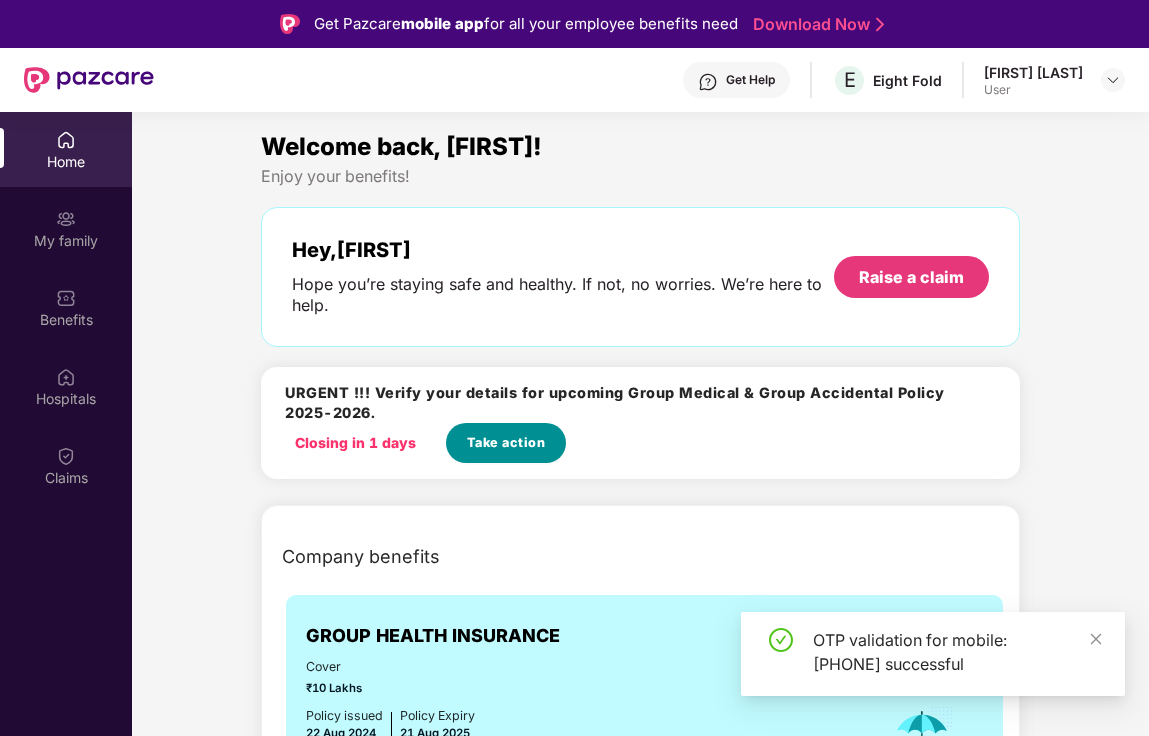 click on "Take action" at bounding box center [506, 443] 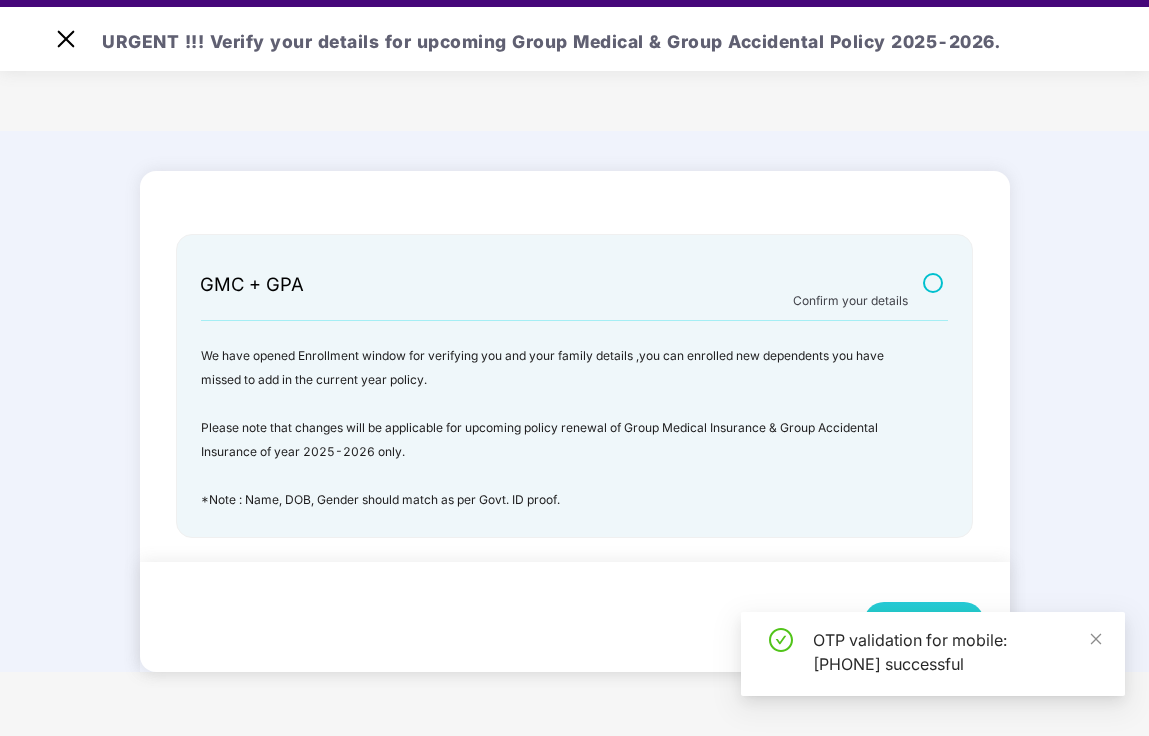 scroll, scrollTop: 48, scrollLeft: 0, axis: vertical 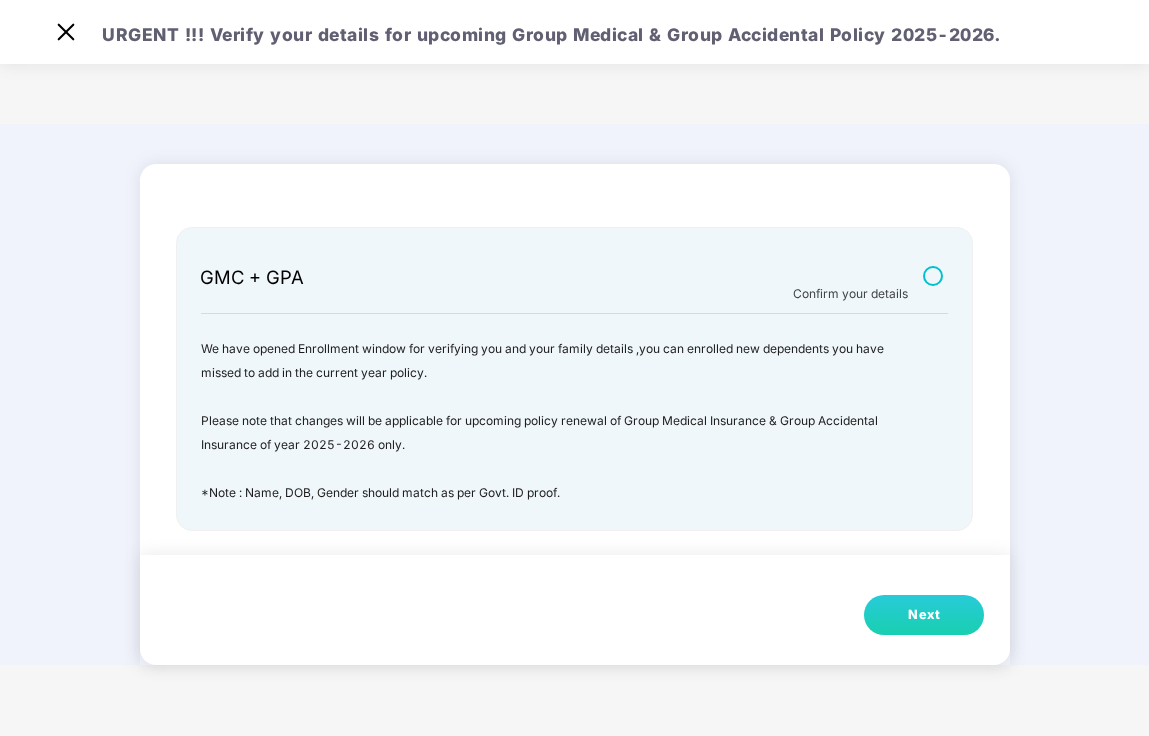 click on "Next" at bounding box center (924, 615) 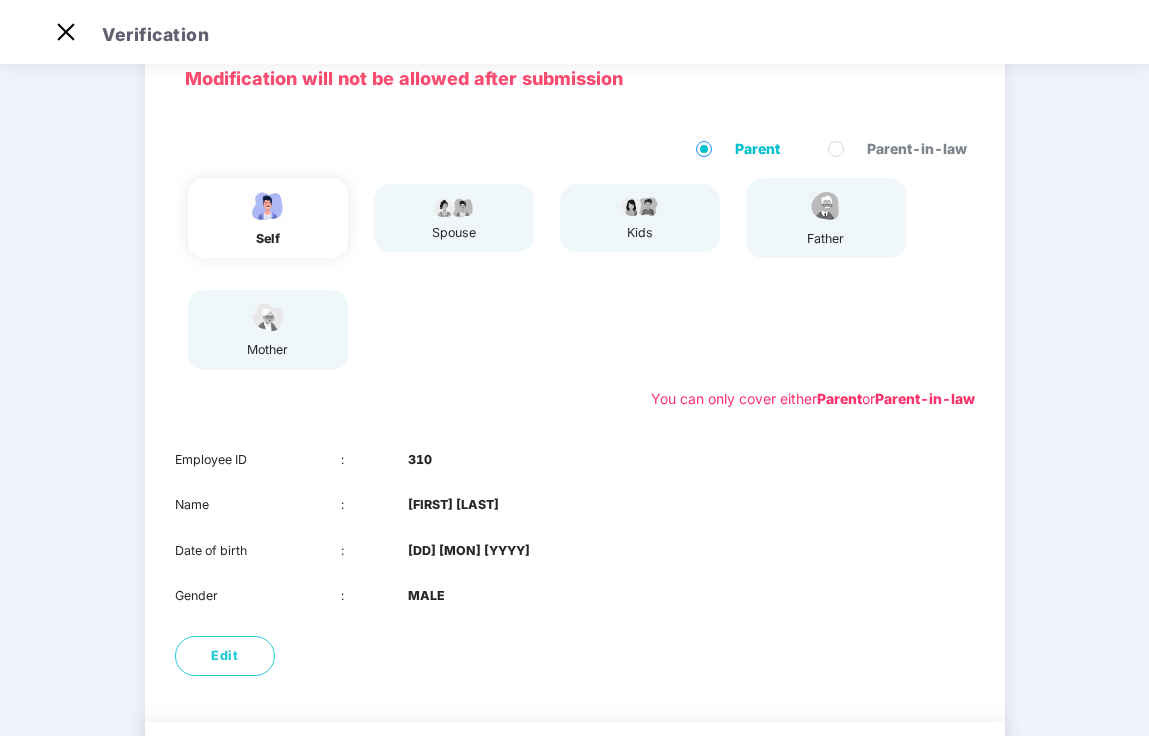 scroll, scrollTop: 137, scrollLeft: 0, axis: vertical 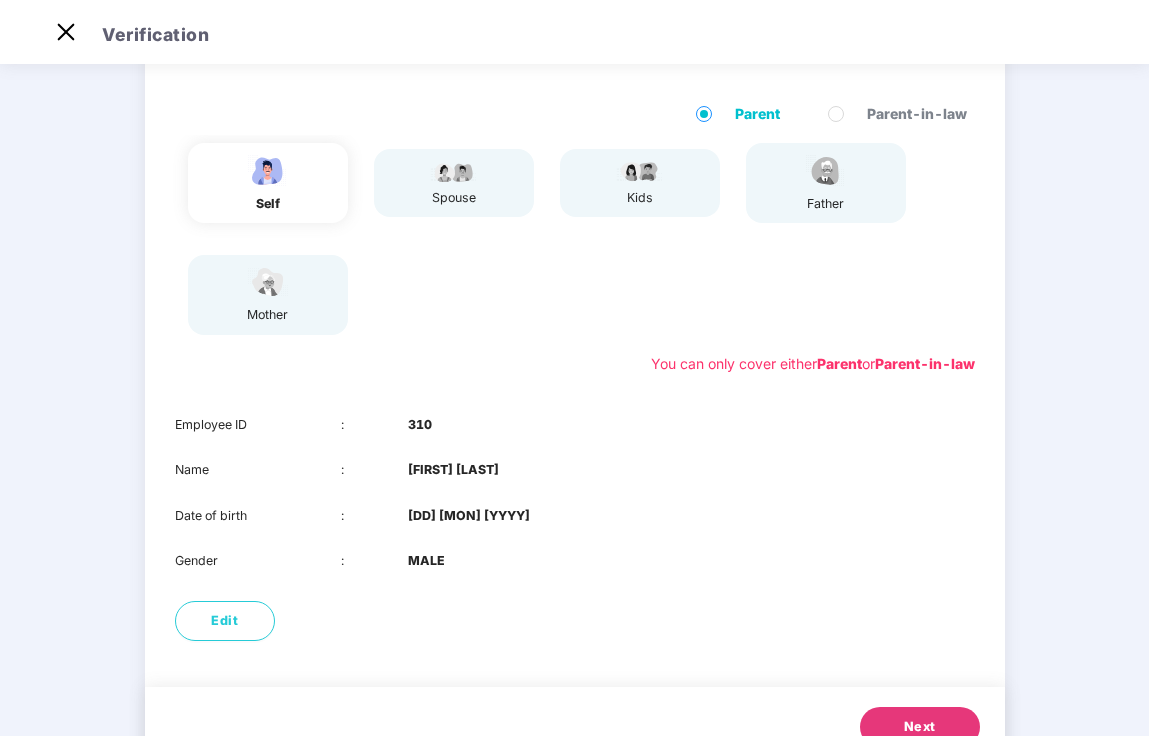 click on "spouse" at bounding box center [454, 183] 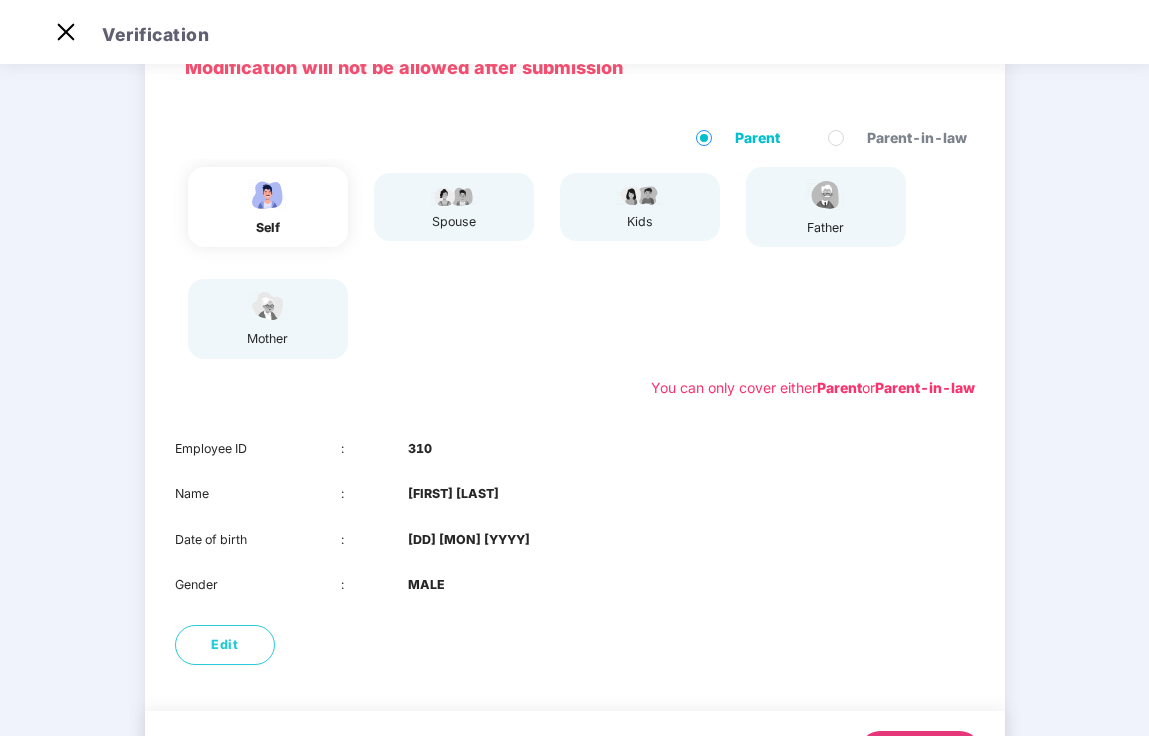 scroll, scrollTop: 102, scrollLeft: 0, axis: vertical 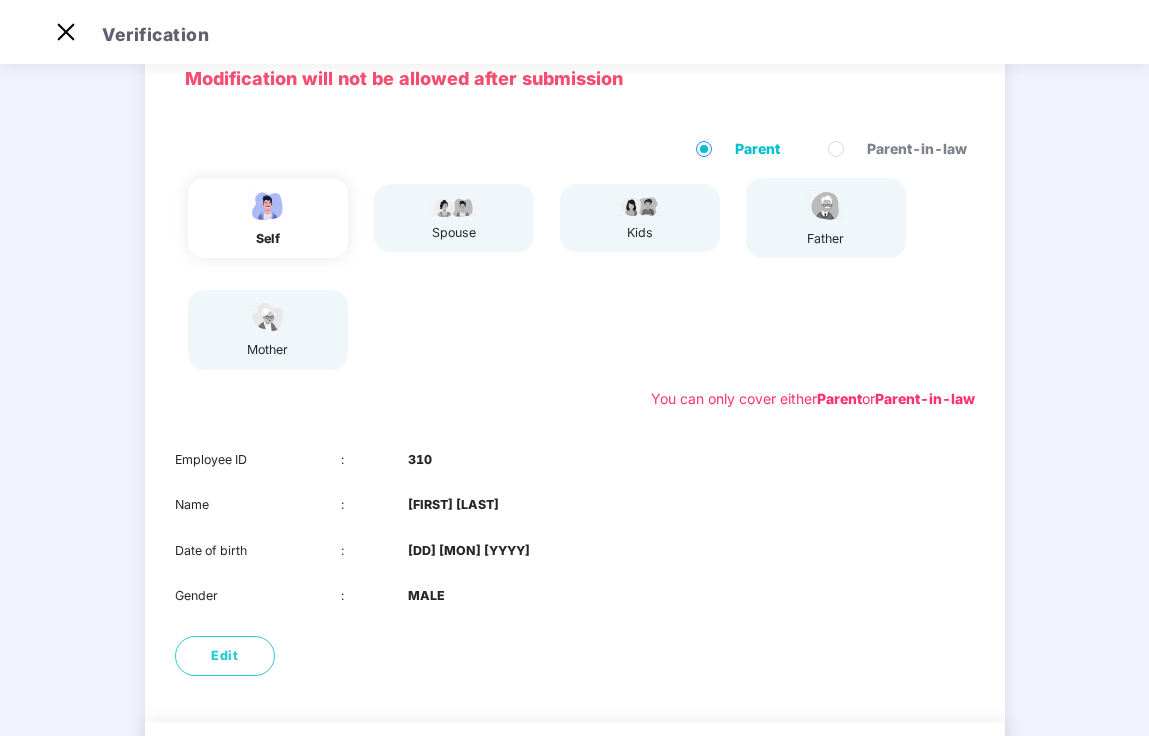 click on "spouse" at bounding box center (454, 218) 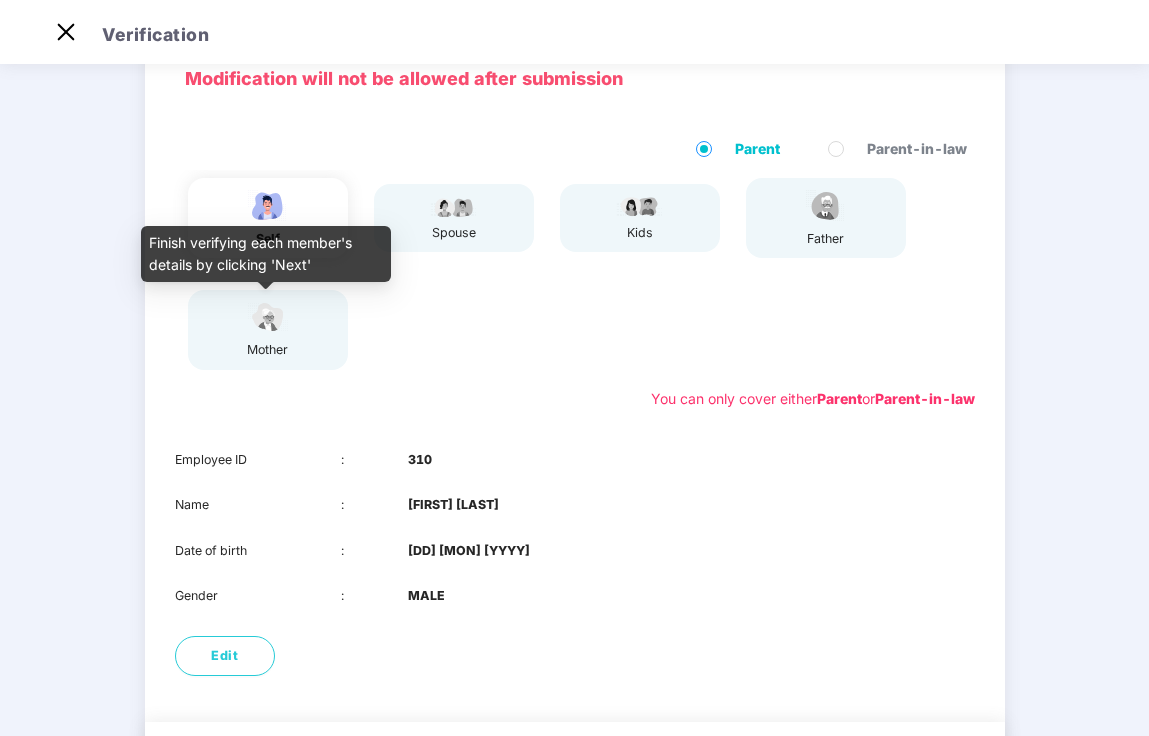 click on "mother" at bounding box center [268, 330] 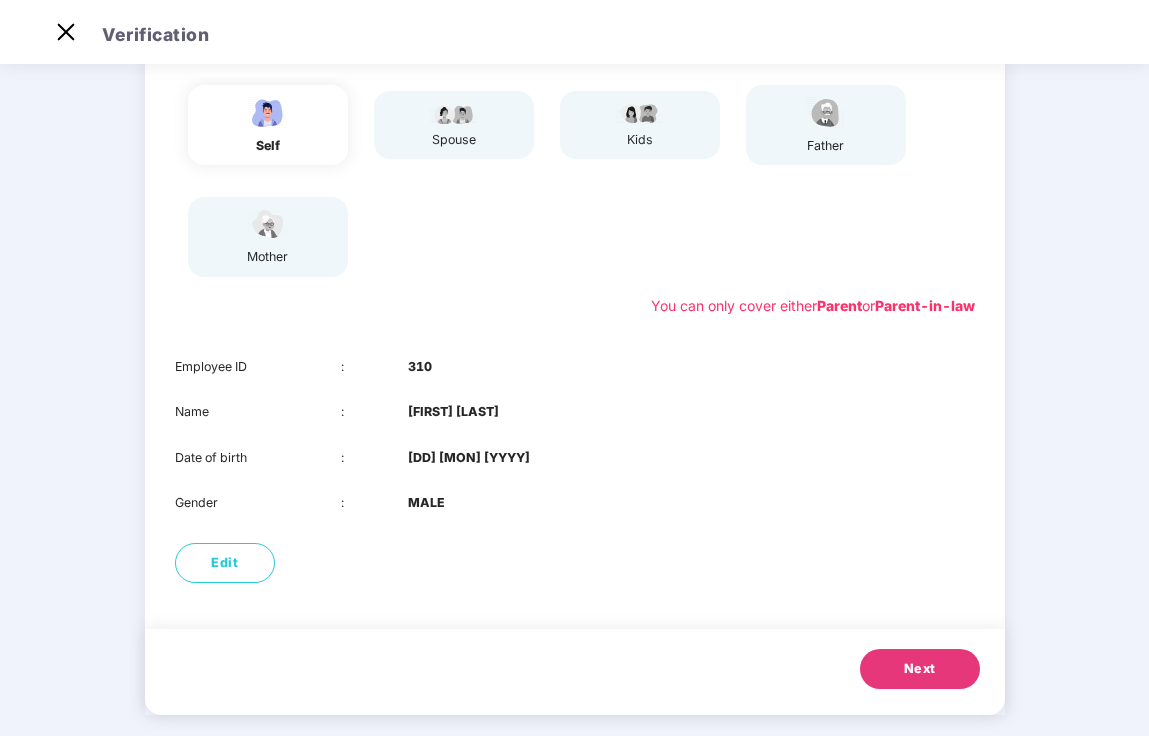 scroll, scrollTop: 197, scrollLeft: 0, axis: vertical 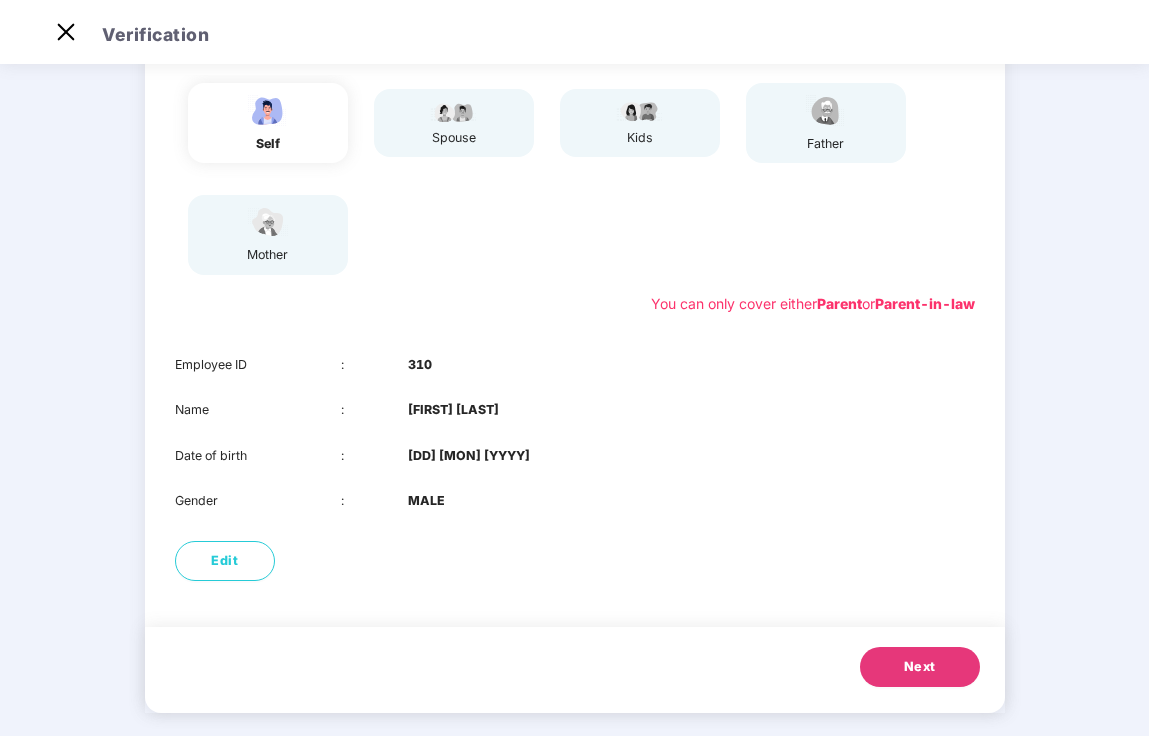click on "Next" at bounding box center (920, 667) 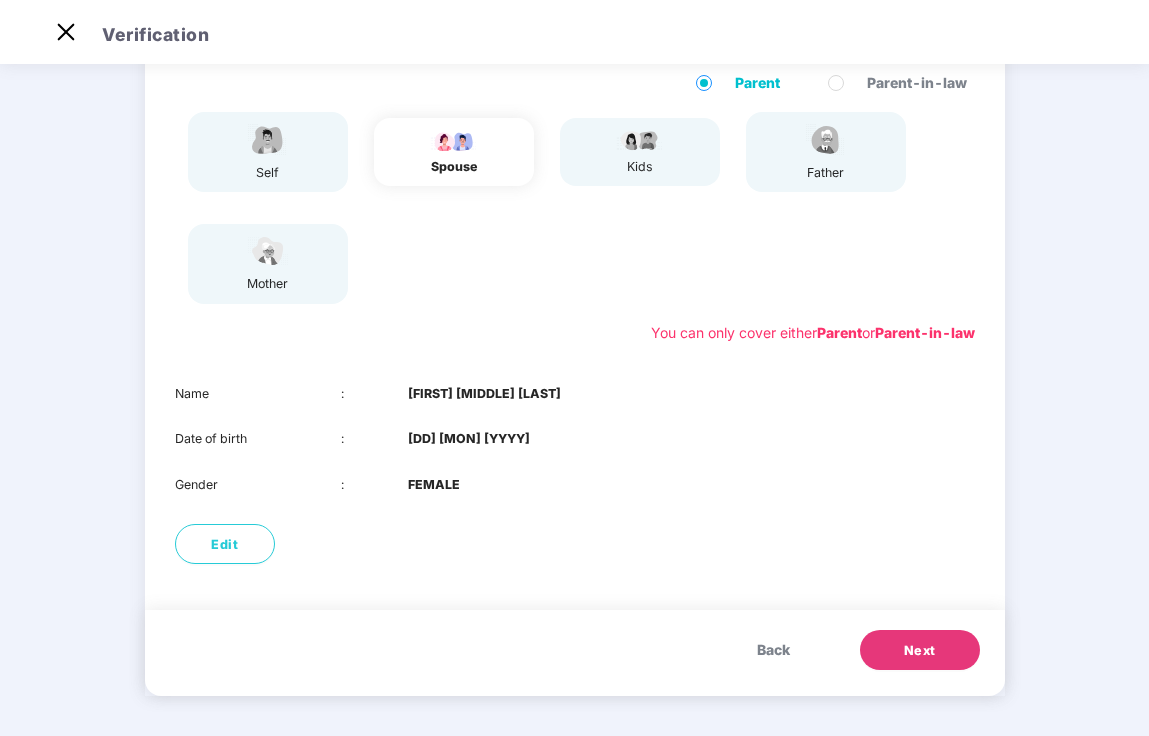 click on "Next" at bounding box center (920, 651) 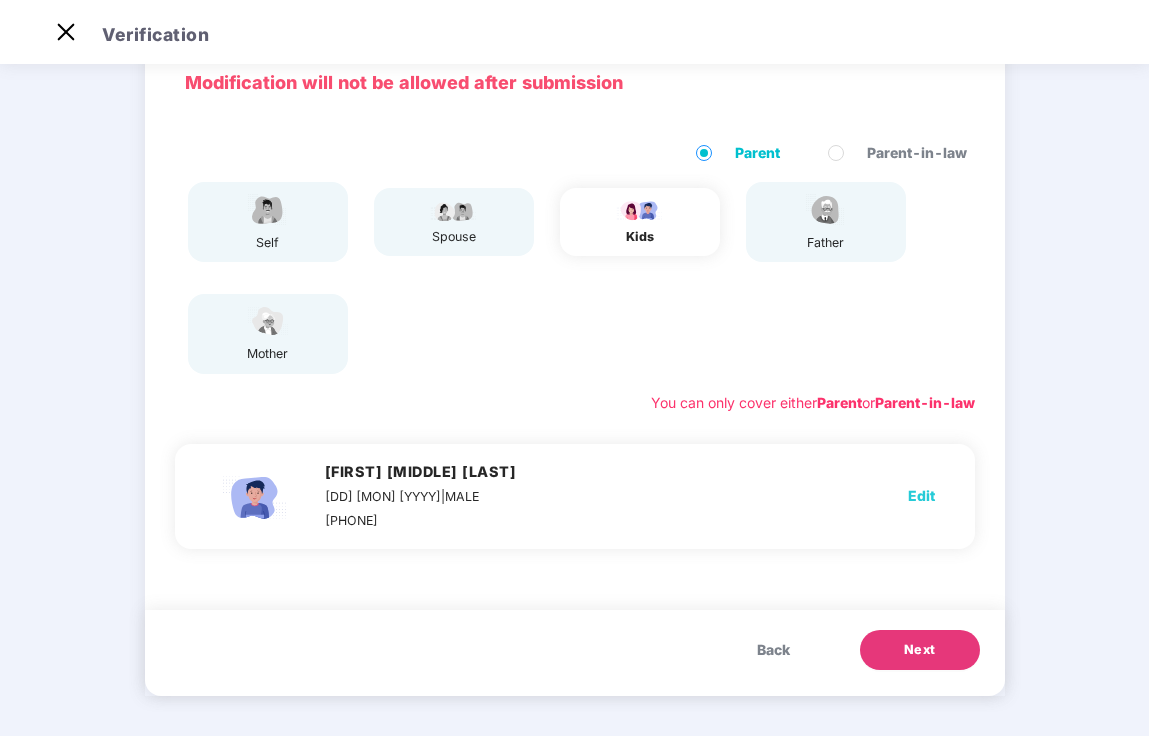 click on "Next" at bounding box center [920, 650] 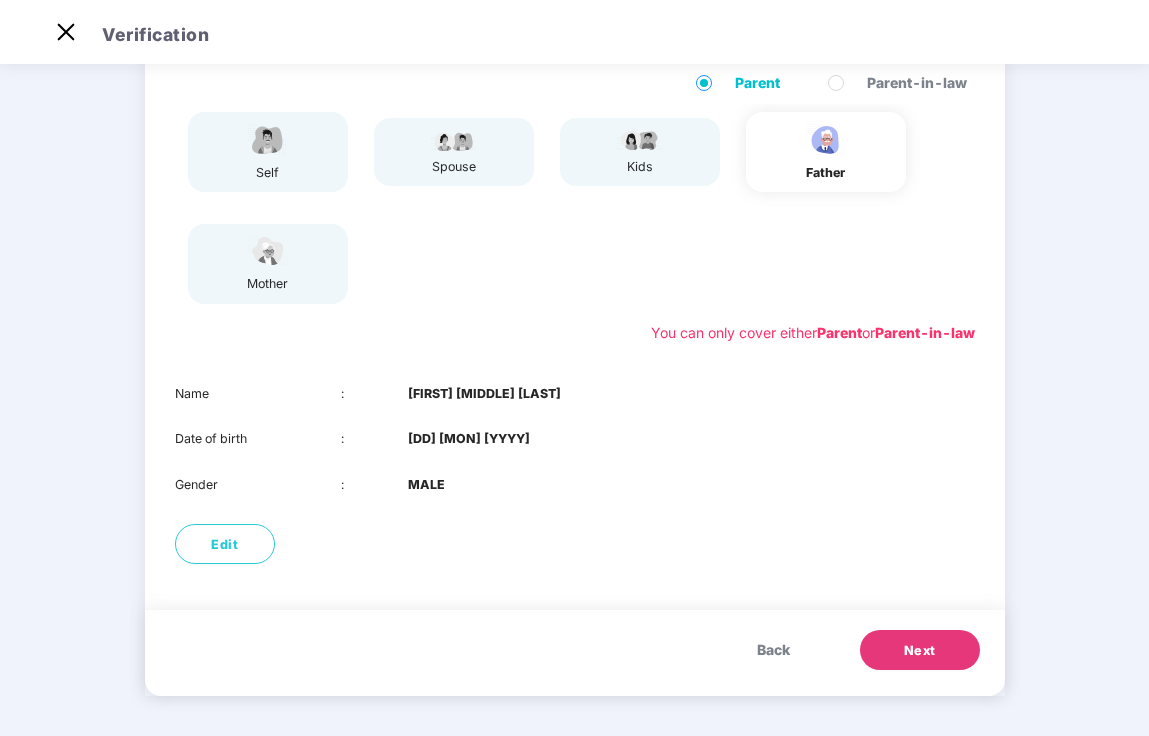 click on "Back" at bounding box center [773, 650] 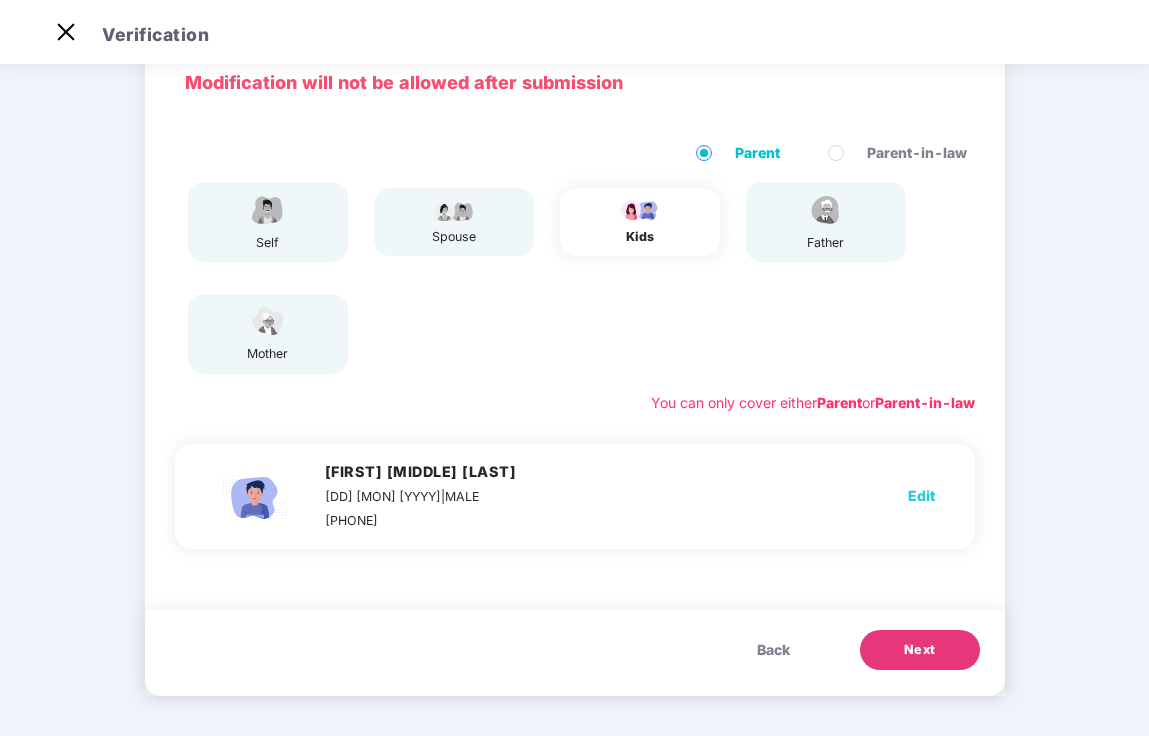 click on "Next" at bounding box center (920, 650) 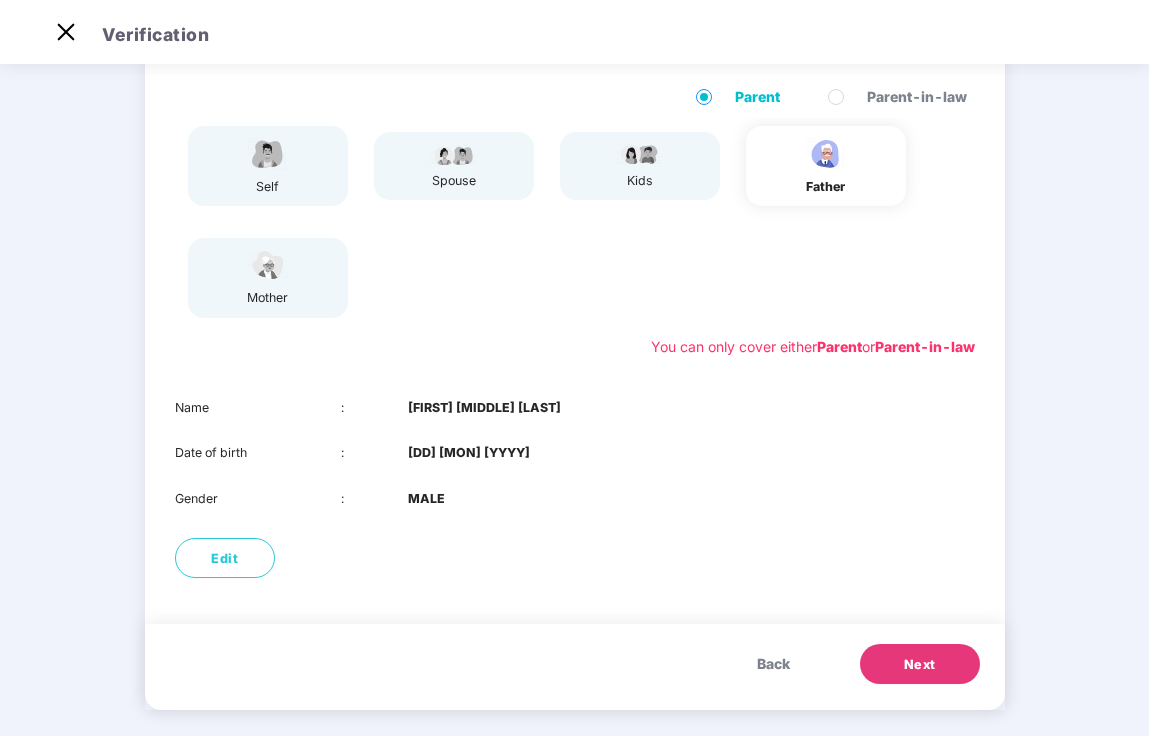 scroll, scrollTop: 168, scrollLeft: 0, axis: vertical 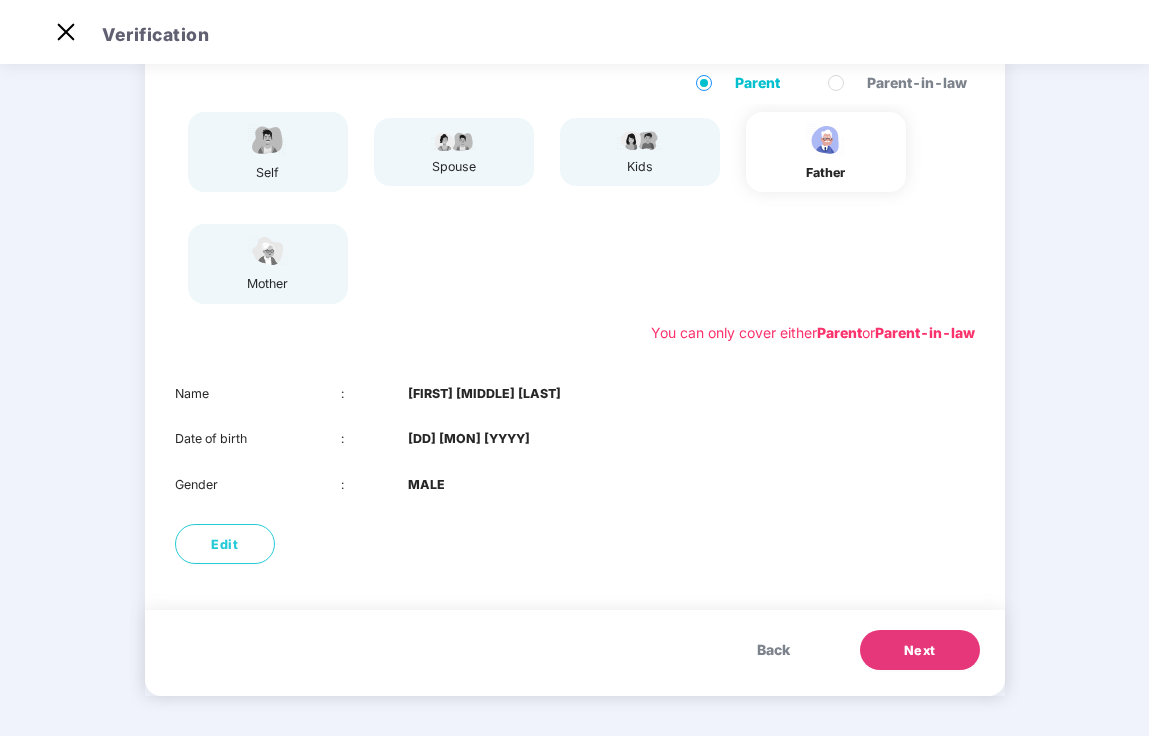 click on "Next" at bounding box center [920, 651] 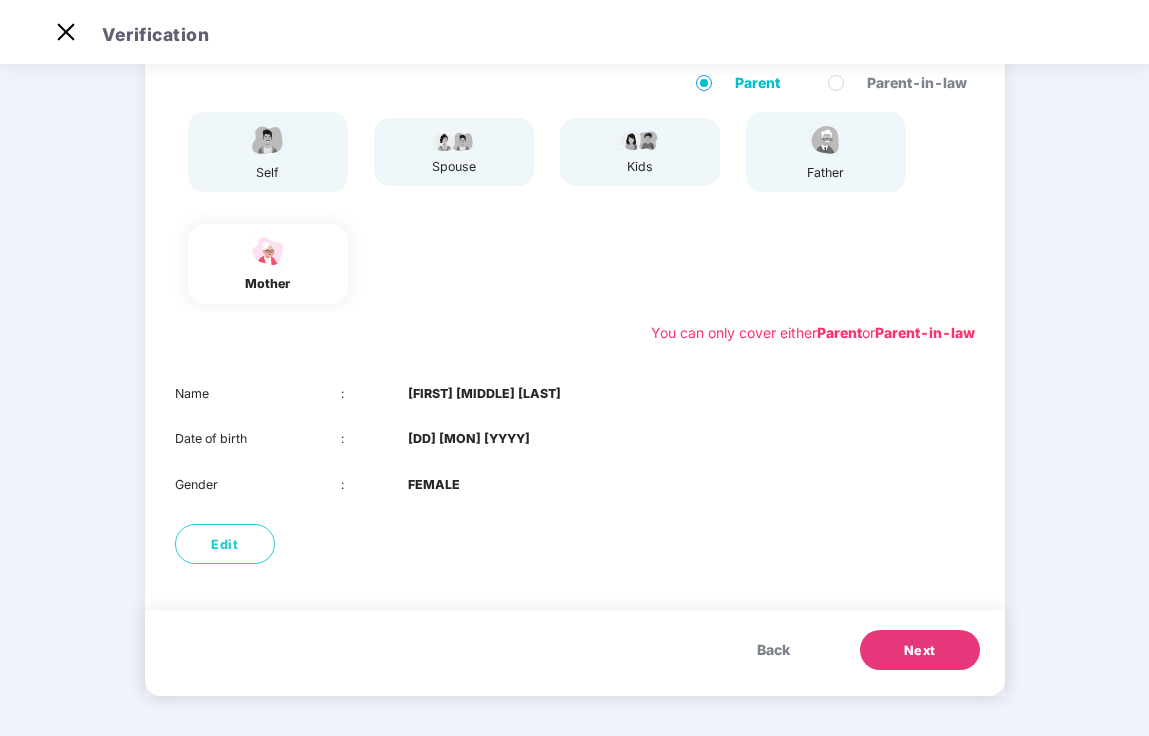 click on "Next" at bounding box center [920, 650] 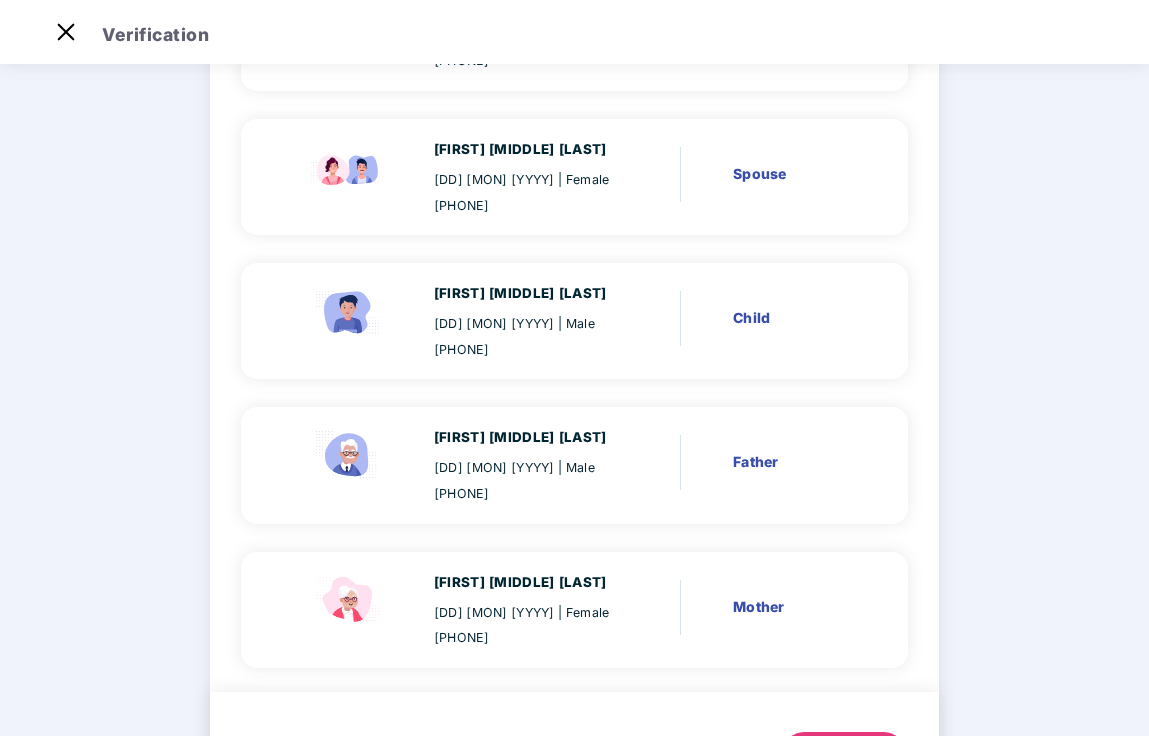 scroll, scrollTop: 431, scrollLeft: 0, axis: vertical 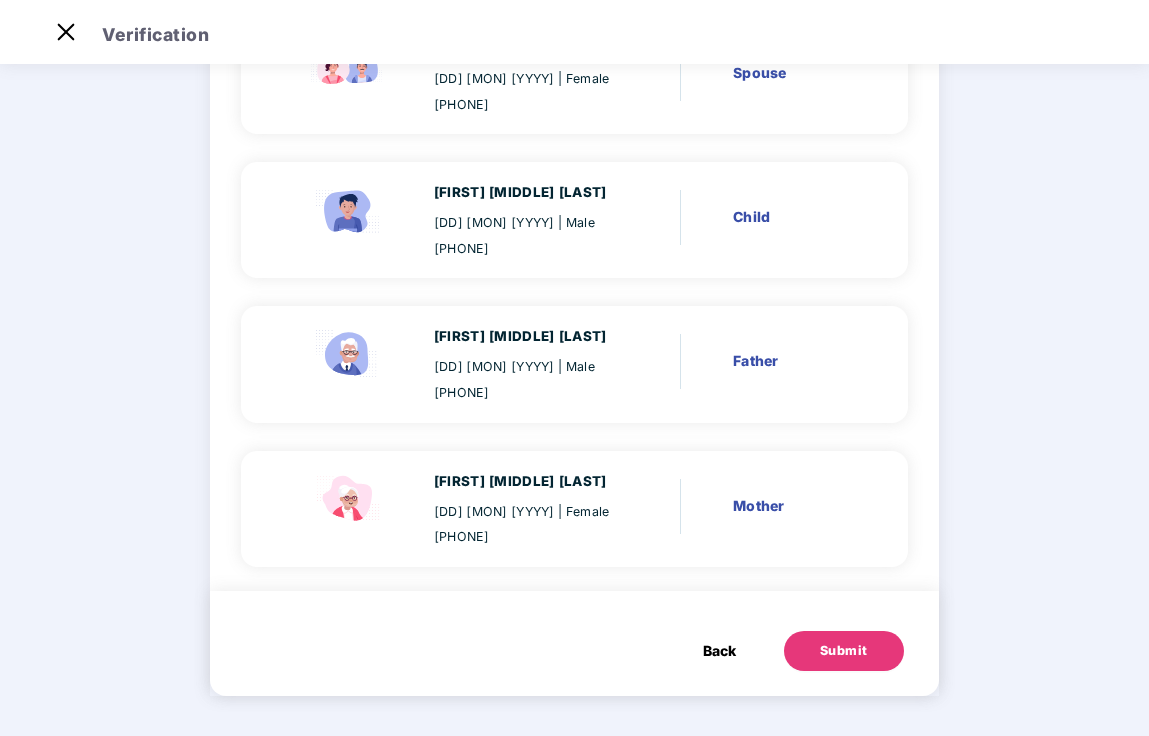 click on "Submit" at bounding box center [844, 651] 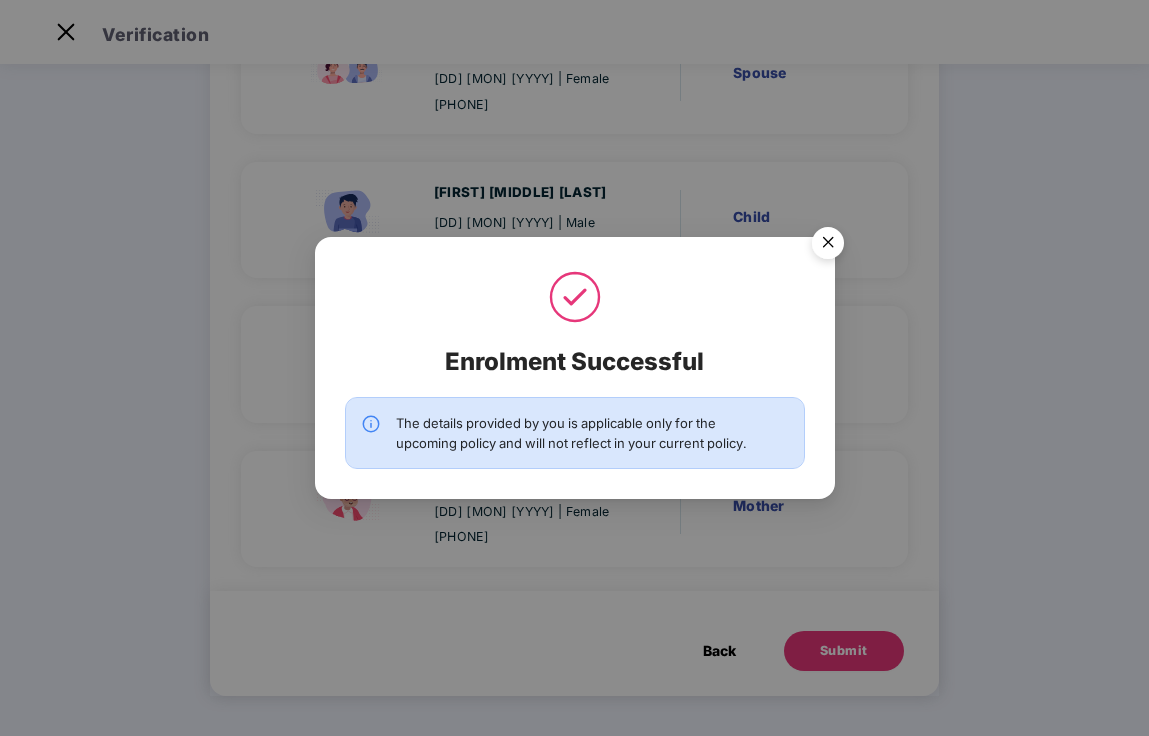 click at bounding box center (828, 246) 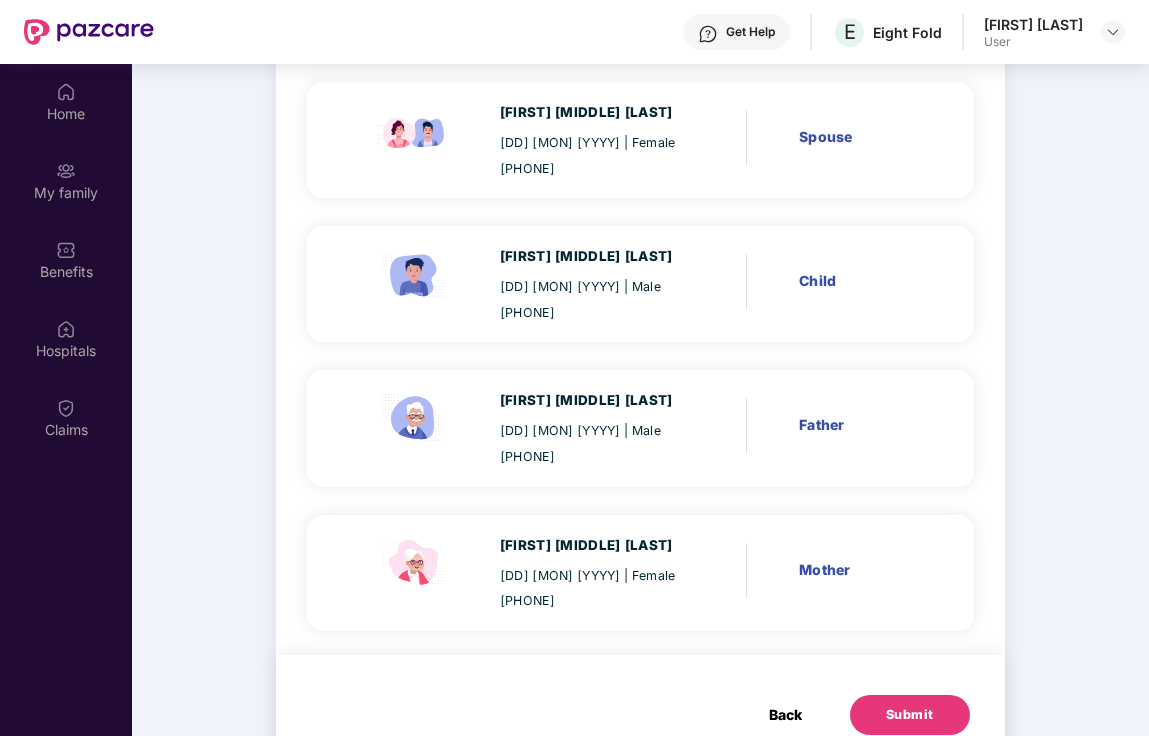 scroll, scrollTop: 112, scrollLeft: 0, axis: vertical 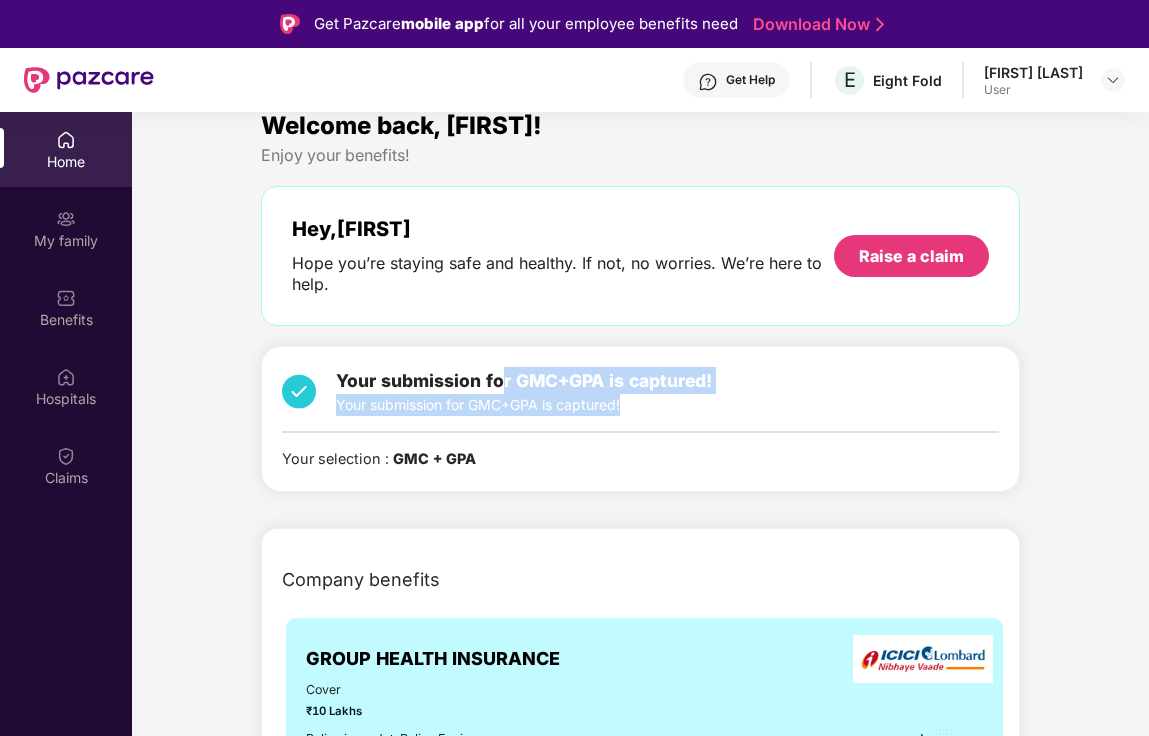 drag, startPoint x: 500, startPoint y: 383, endPoint x: 638, endPoint y: 405, distance: 139.74261 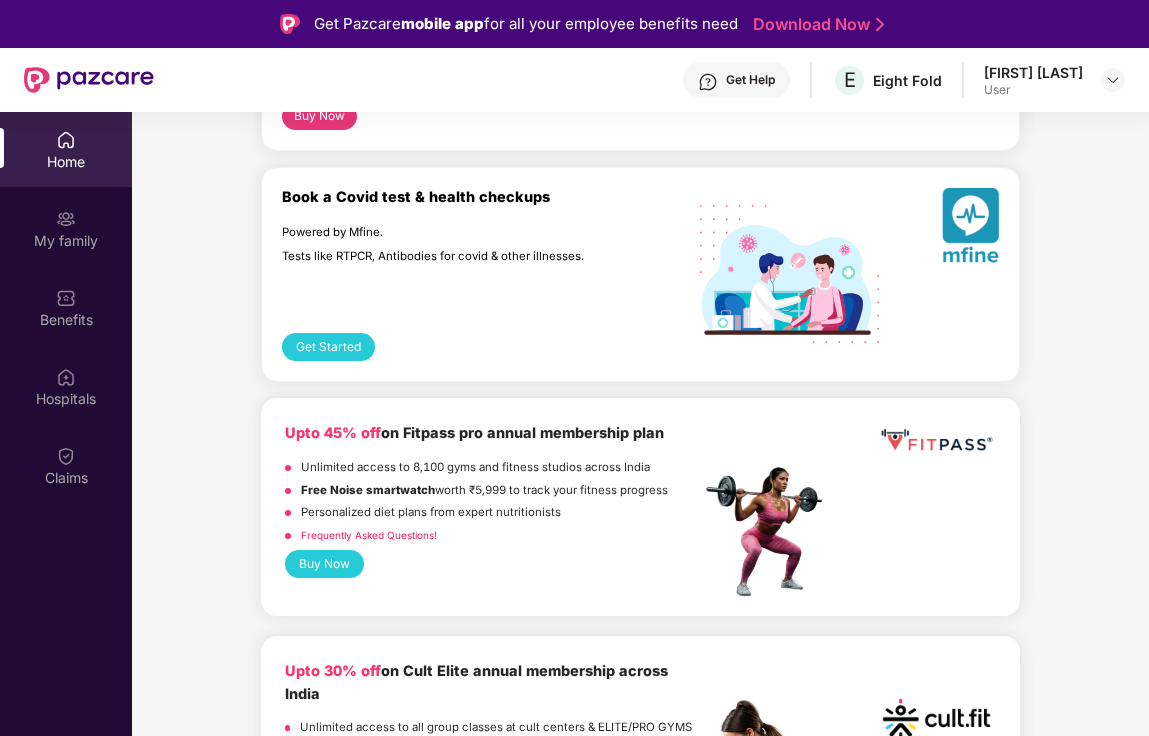 scroll, scrollTop: 1806, scrollLeft: 0, axis: vertical 